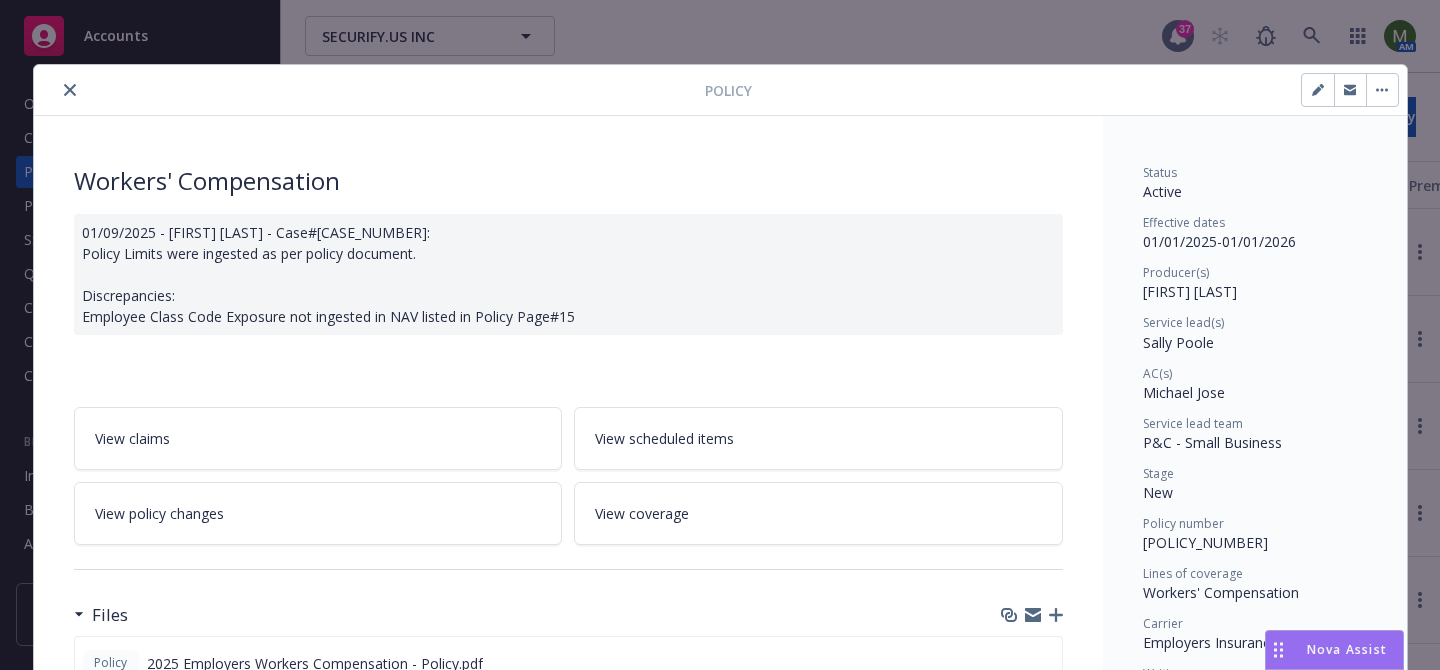 scroll, scrollTop: 0, scrollLeft: 0, axis: both 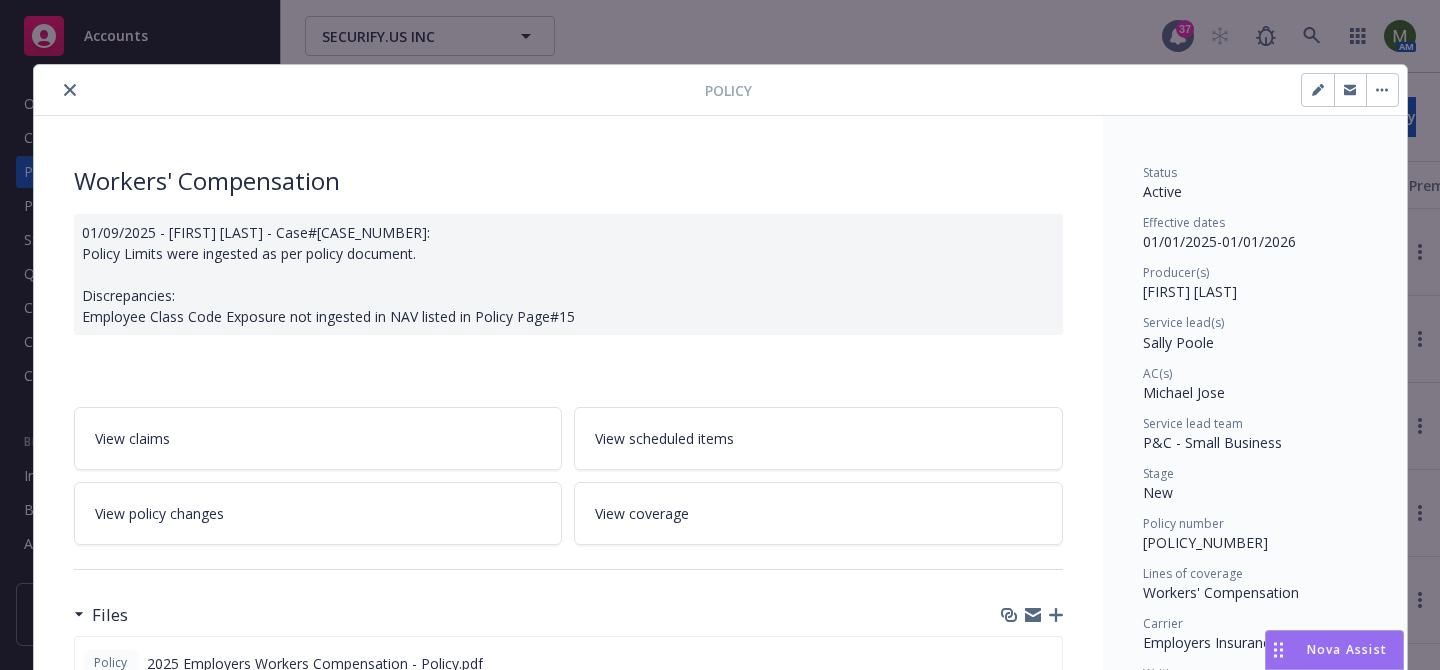 click on "Policy" at bounding box center (720, 90) 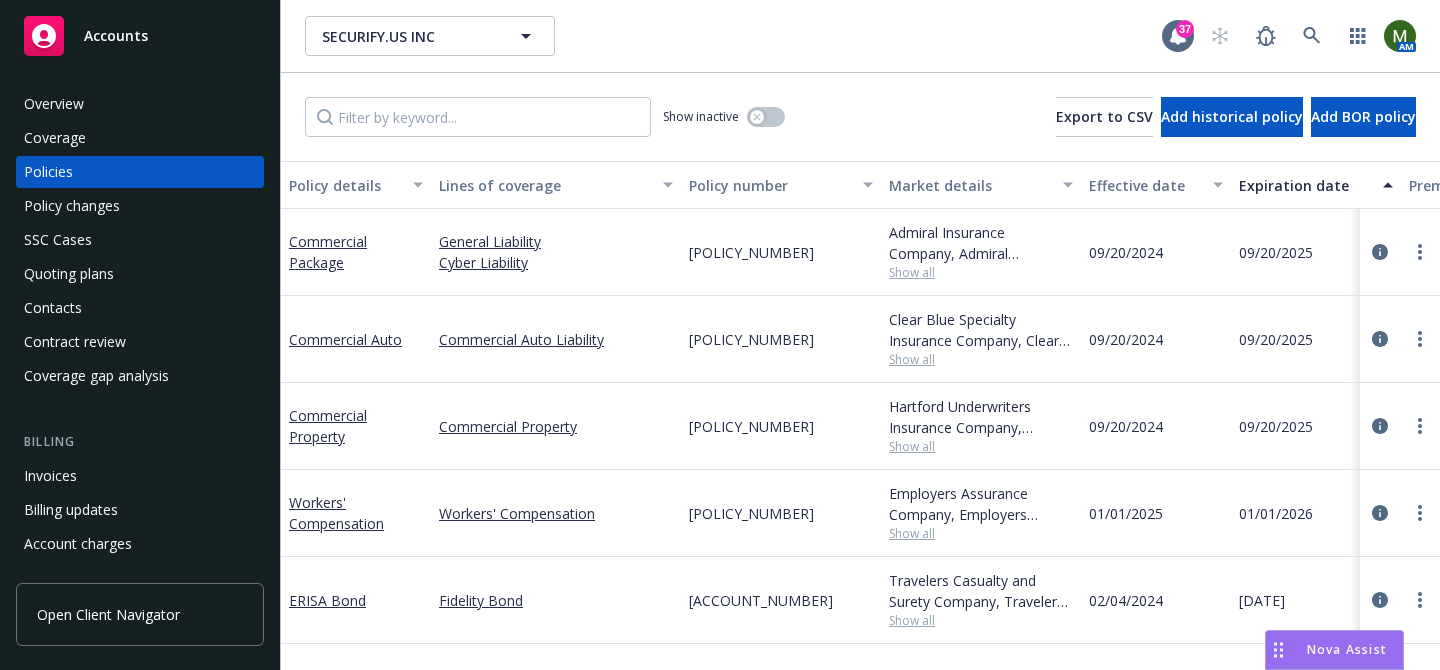 click on "AM" at bounding box center (1308, 36) 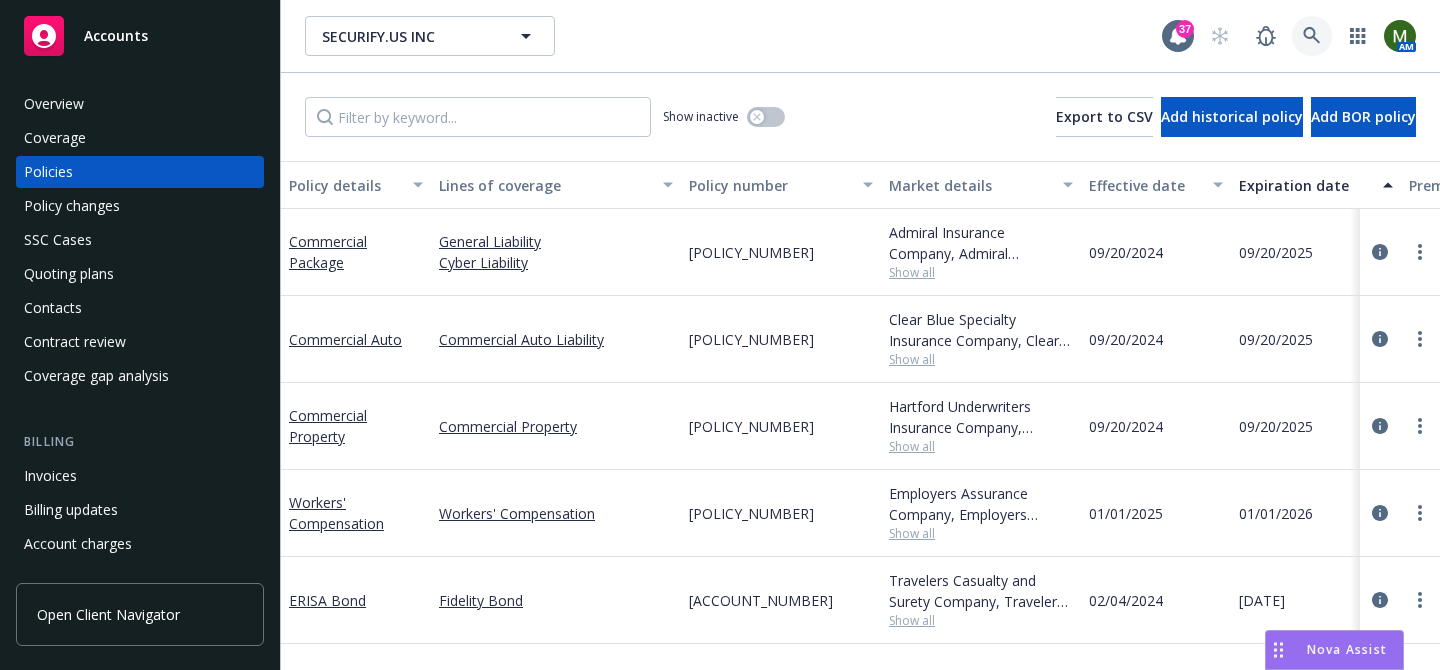 click 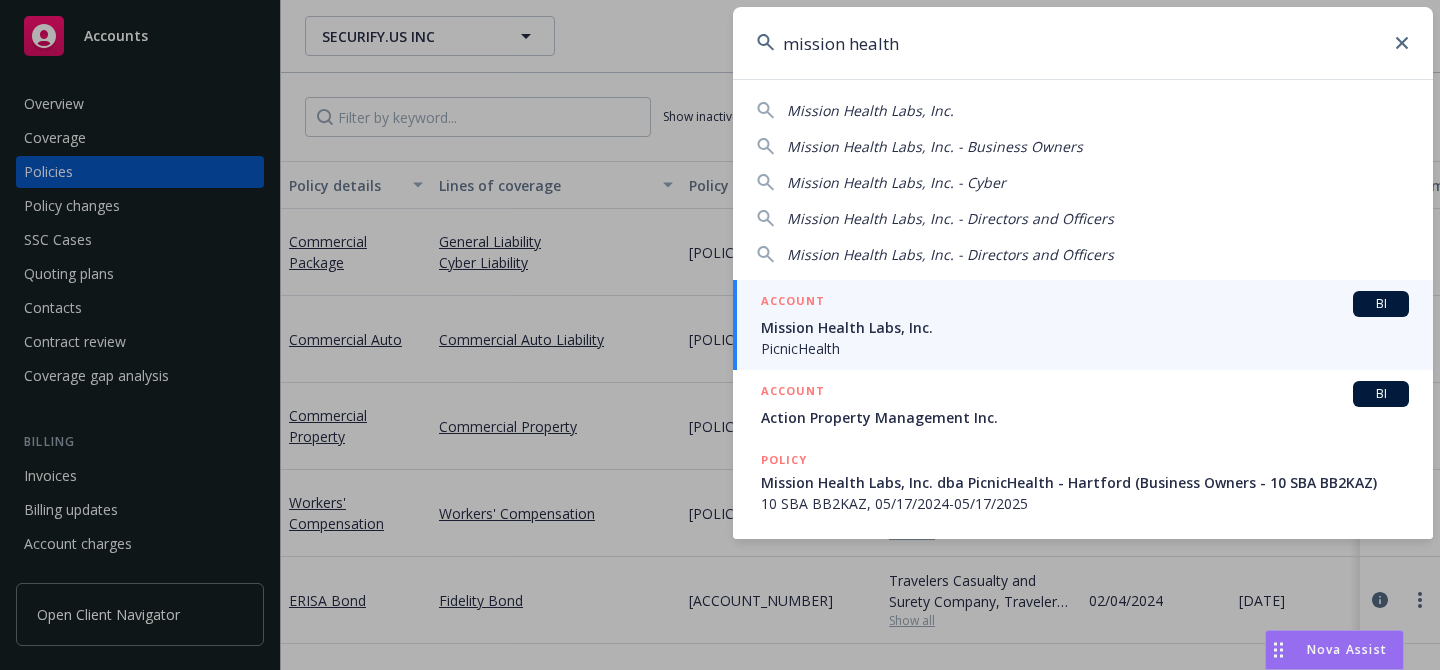 type on "mission health" 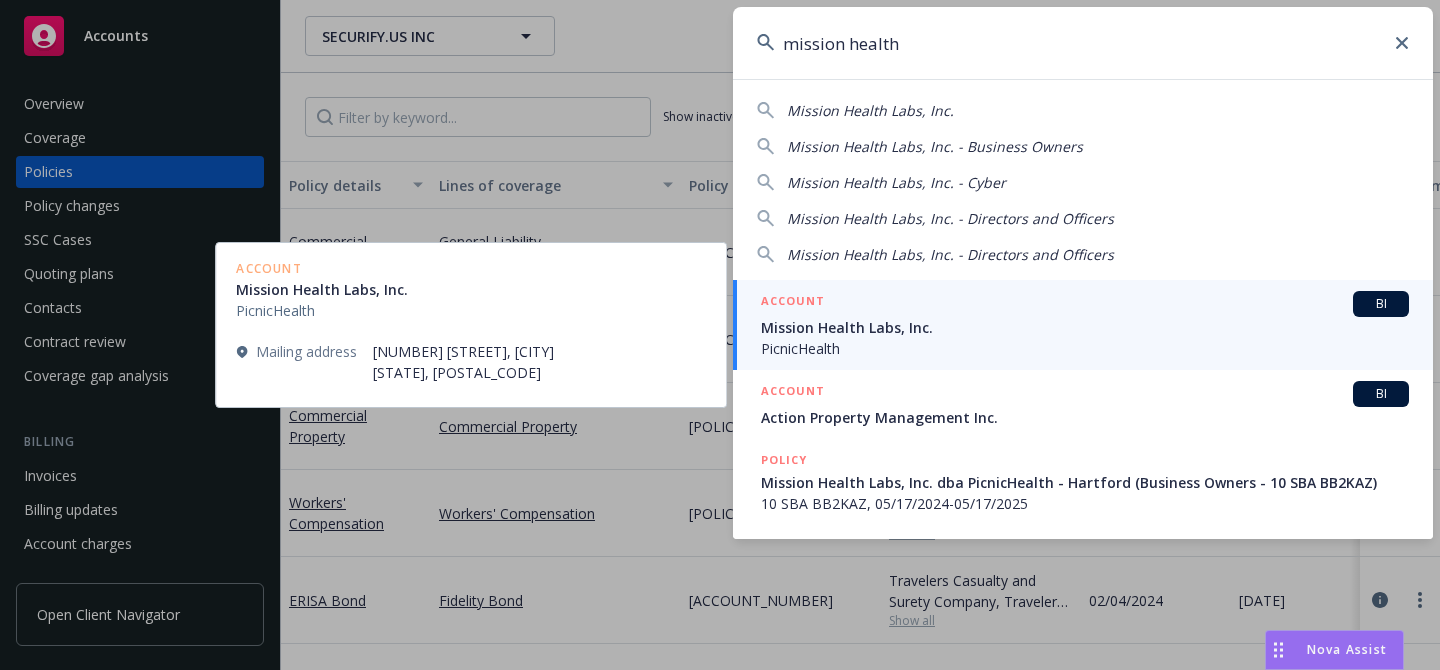 click on "ACCOUNT" at bounding box center [793, 303] 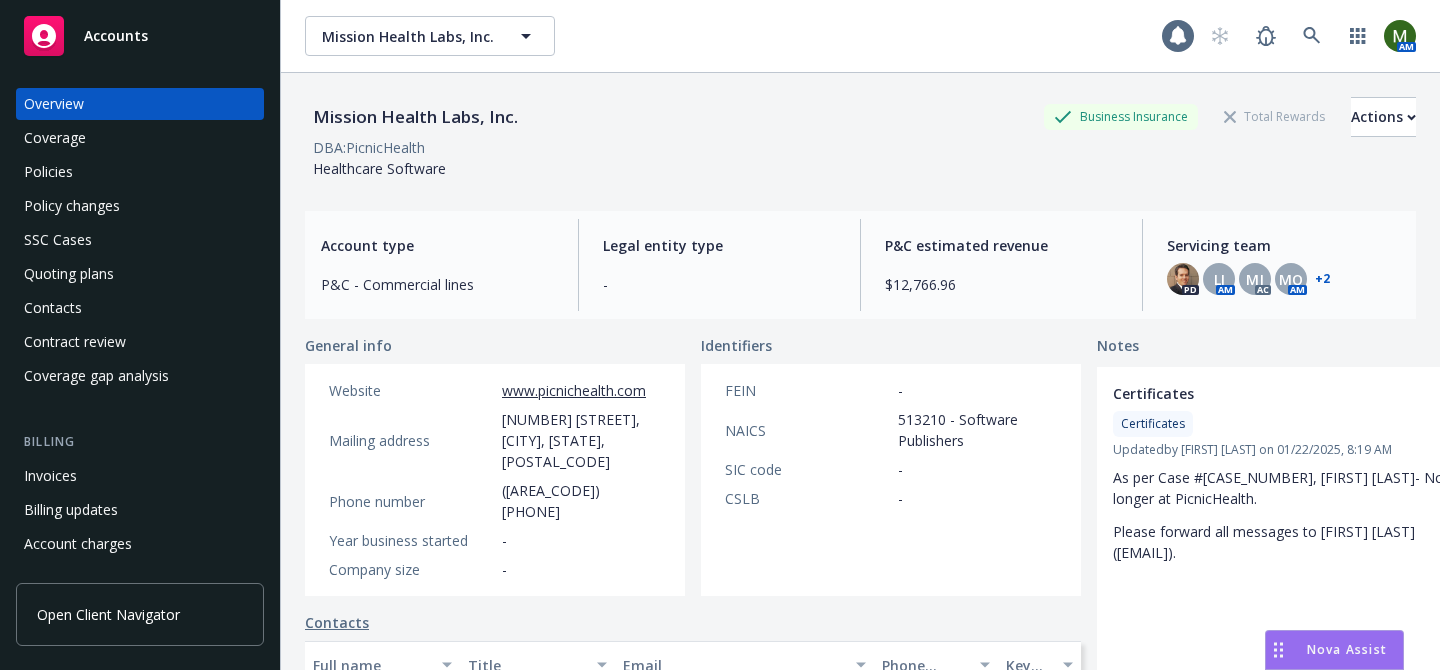 click on "Mission Health Labs, Inc." at bounding box center (415, 117) 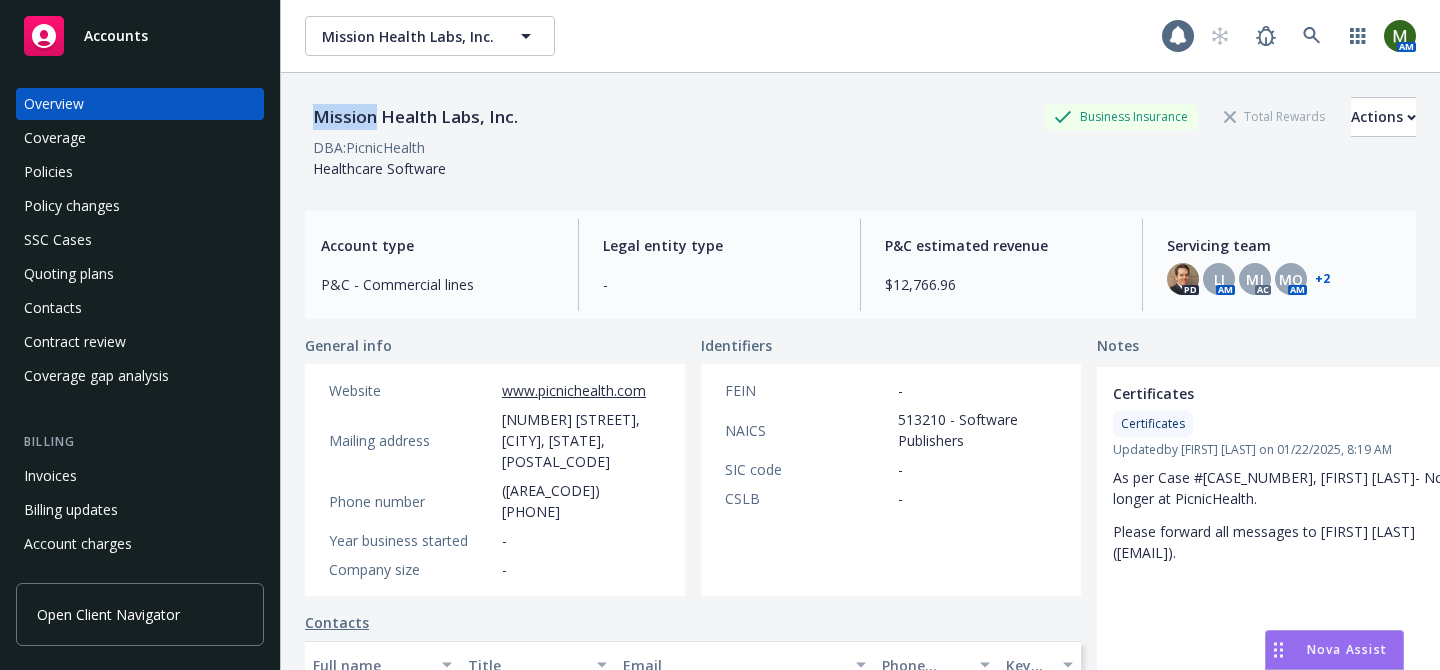 click on "Mission Health Labs, Inc." at bounding box center (415, 117) 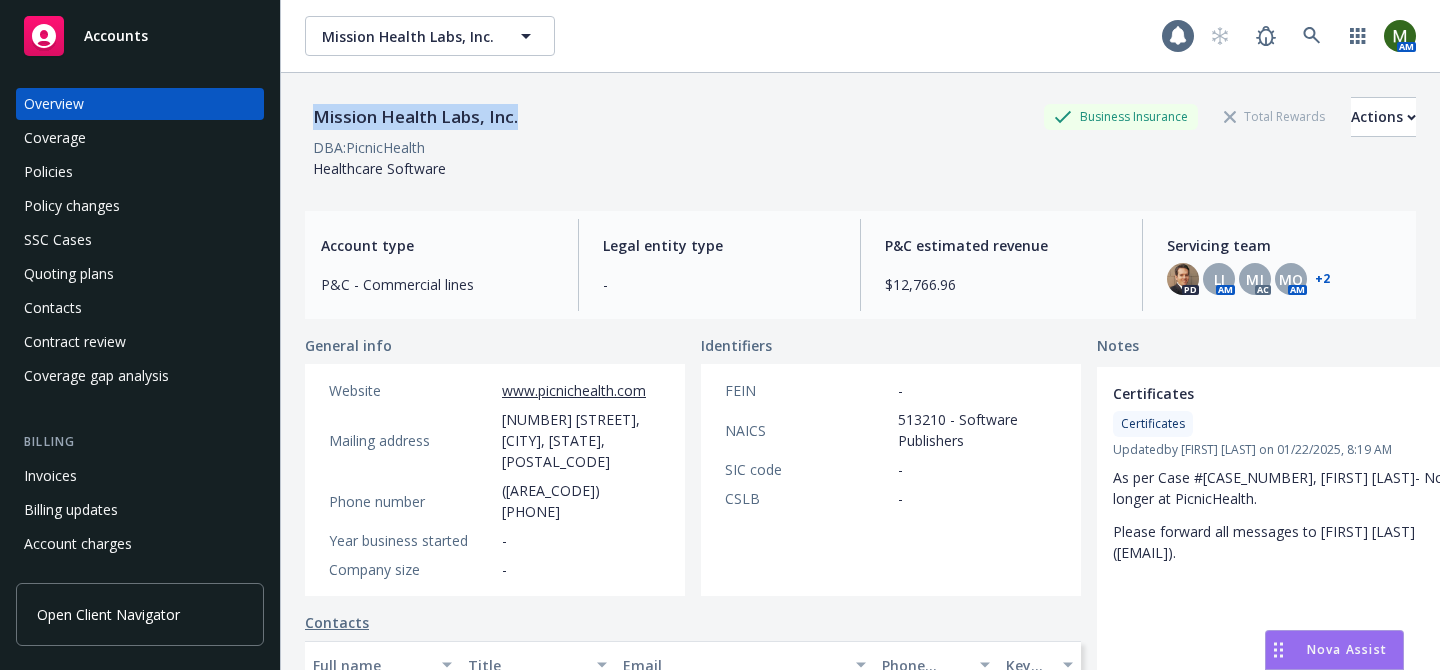 click on "Mission Health Labs, Inc." at bounding box center (415, 117) 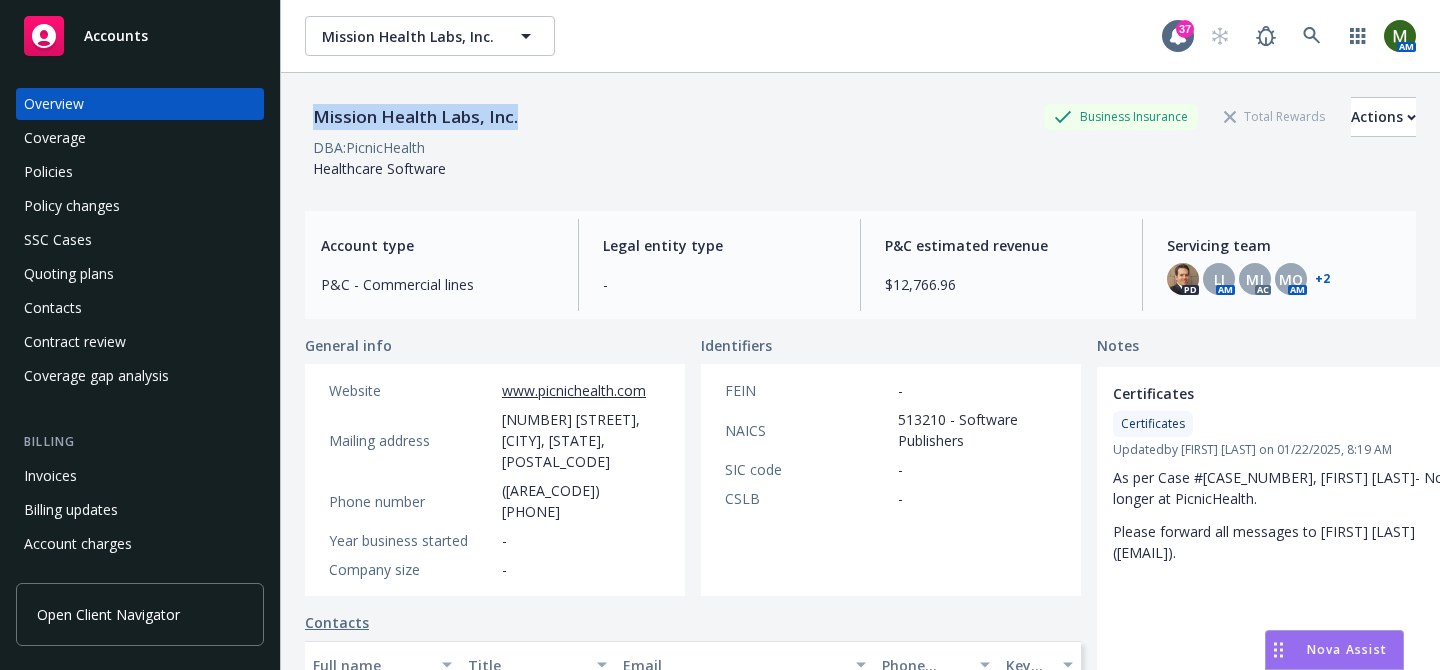 copy on "Mission Health Labs, Inc." 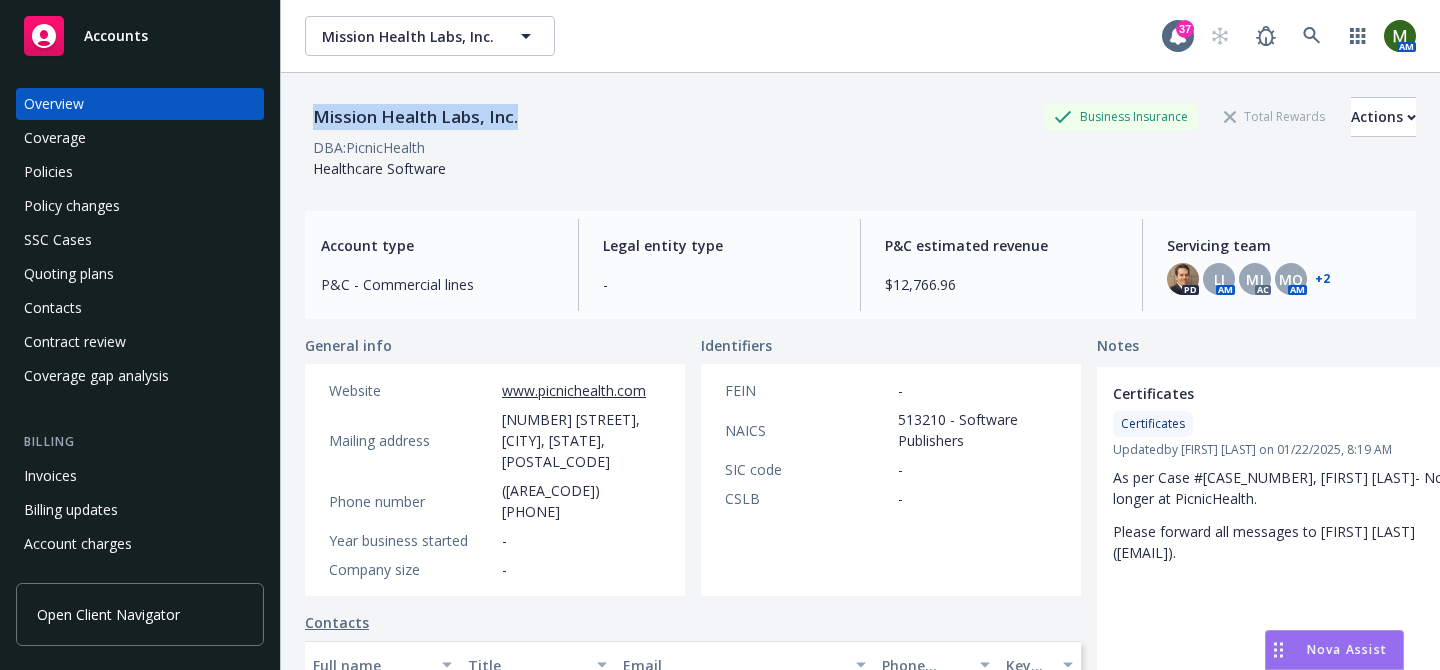 click on "Policies" at bounding box center [140, 172] 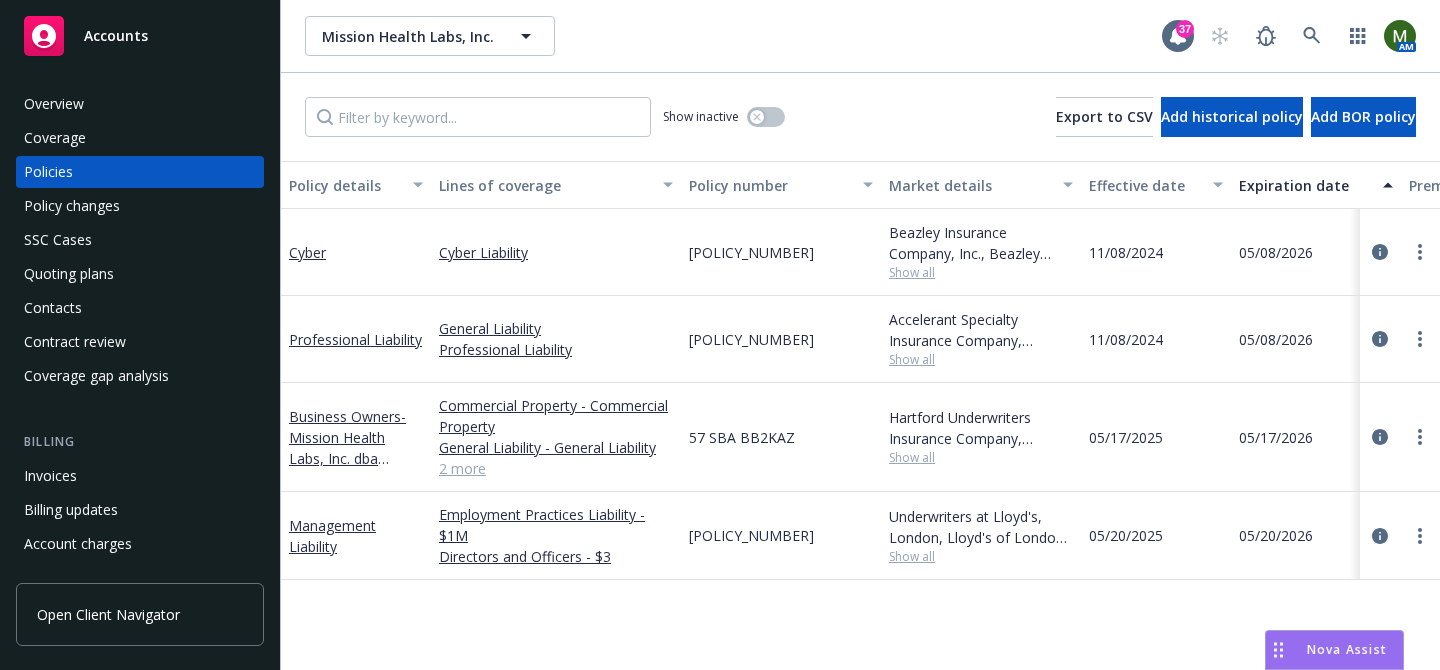 click on "[POLICY_NUMBER]" at bounding box center (751, 252) 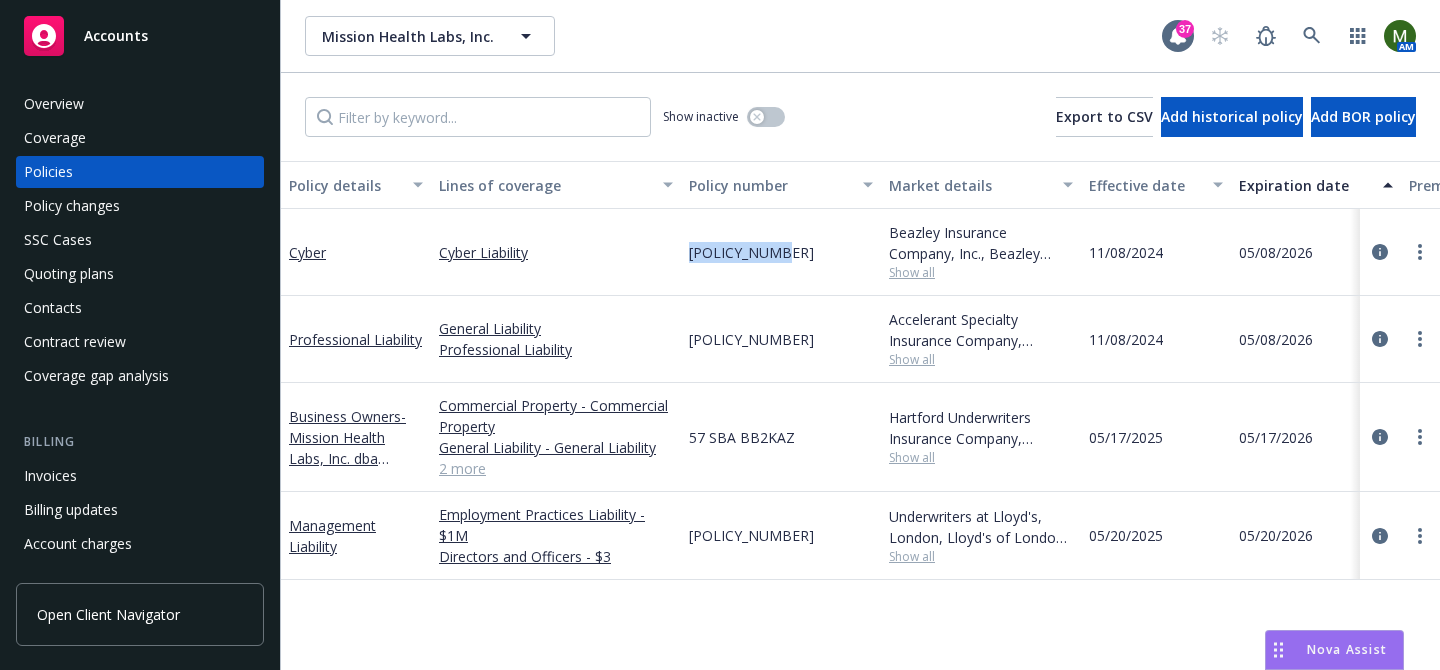 click on "[POLICY_NUMBER]" at bounding box center [751, 252] 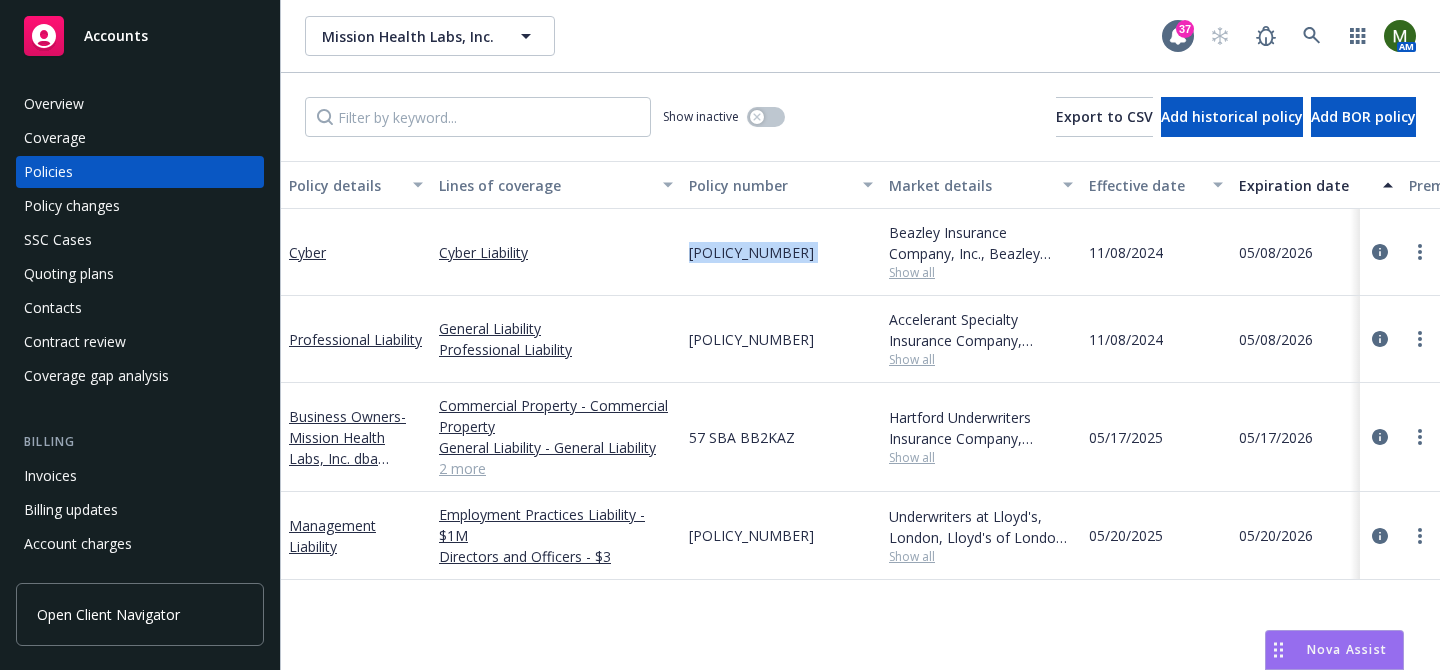 click on "[POLICY_NUMBER]" at bounding box center [751, 252] 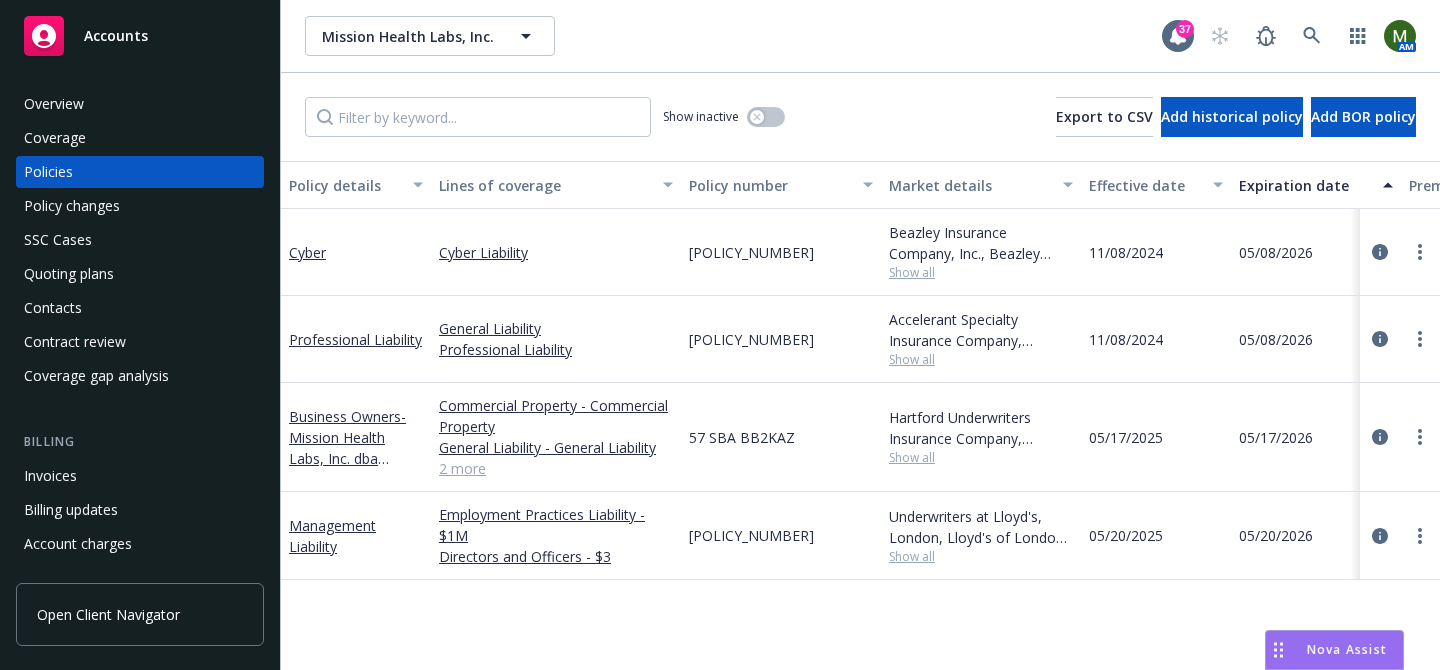 click on "[POLICY_NUMBER]" at bounding box center (751, 339) 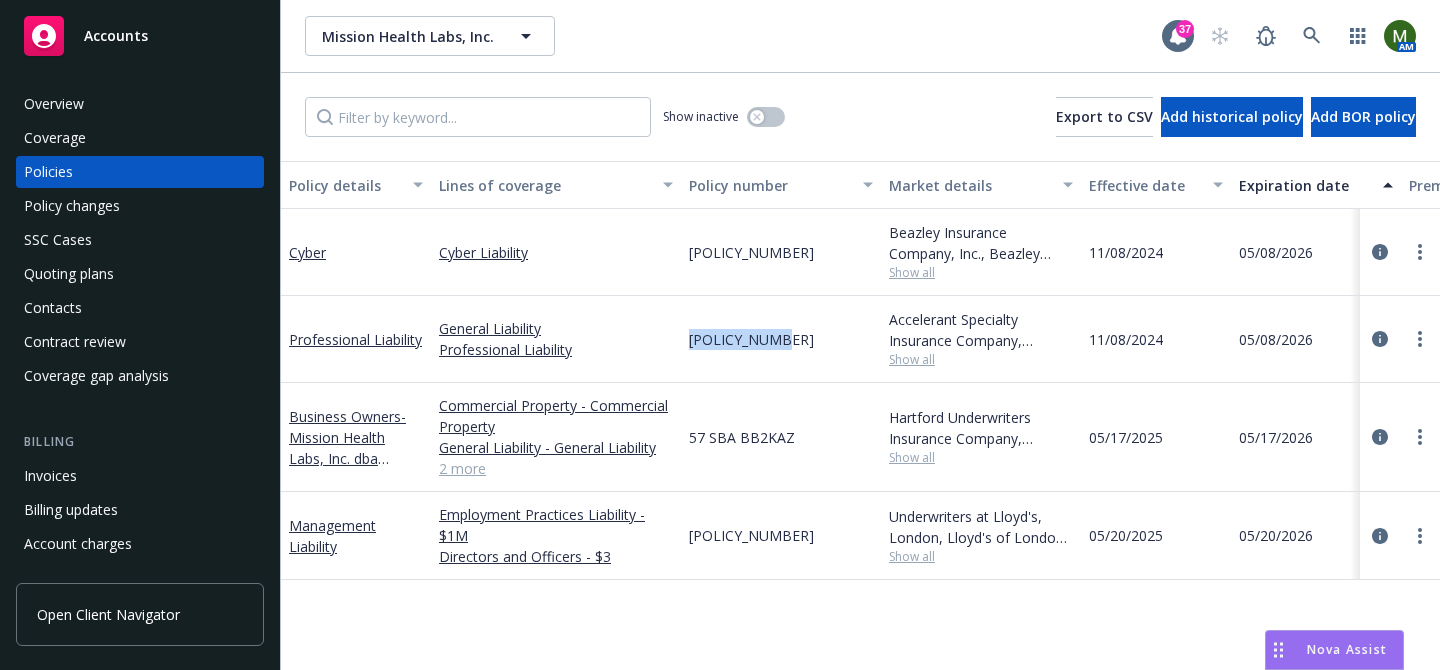 click on "[POLICY_NUMBER]" at bounding box center (751, 339) 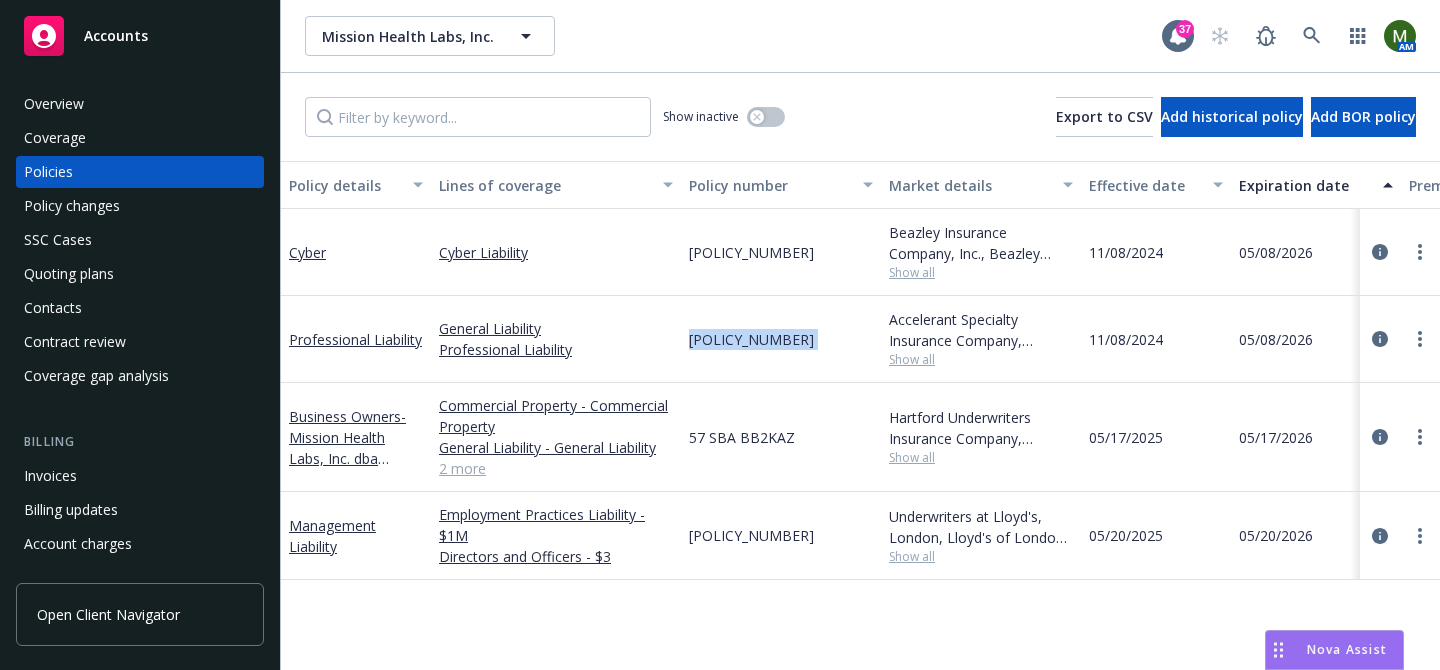 click on "[POLICY_NUMBER]" at bounding box center (751, 339) 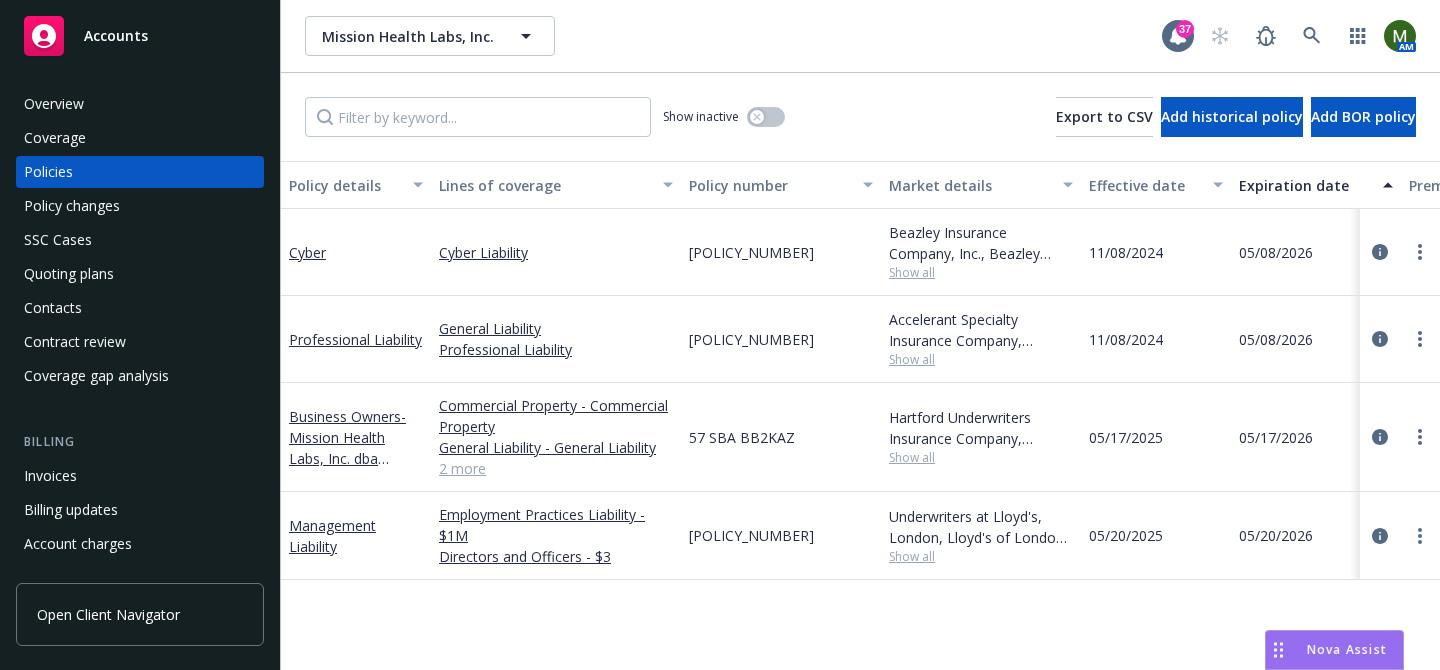 click on "57 SBA BB2KAZ" at bounding box center (742, 437) 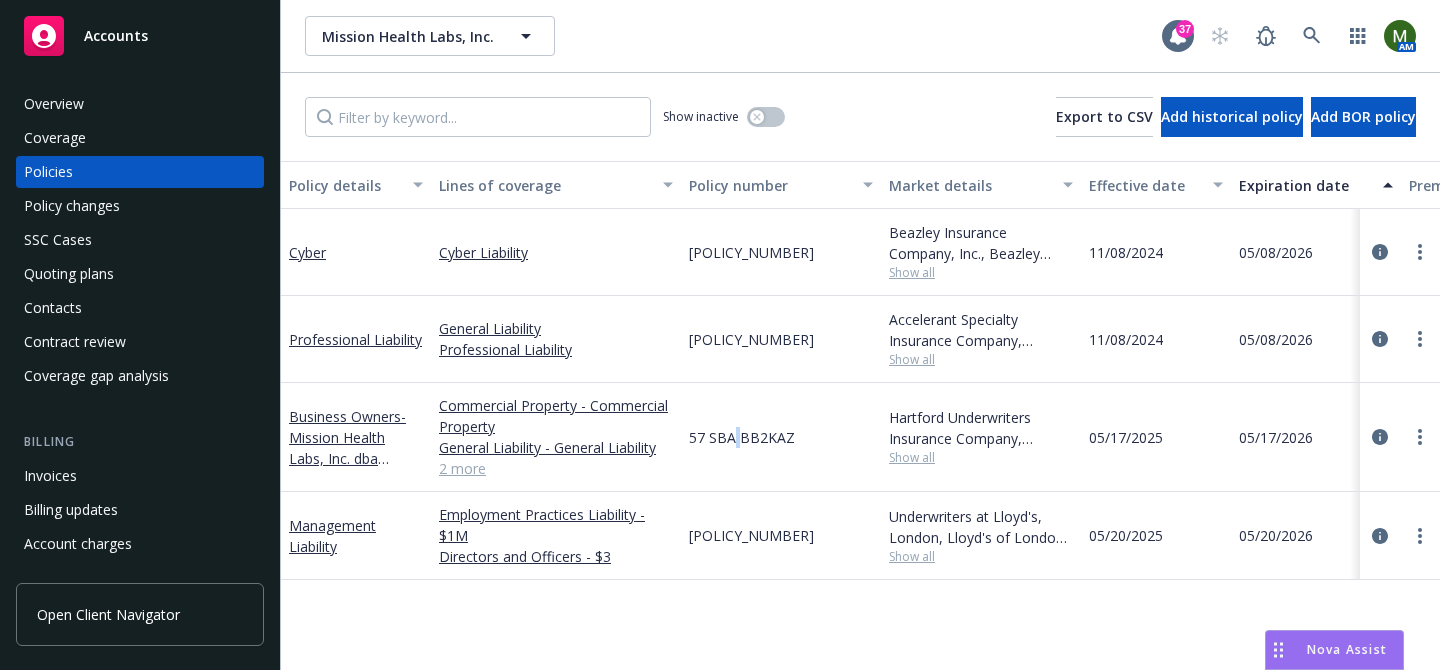 click on "57 SBA BB2KAZ" at bounding box center [742, 437] 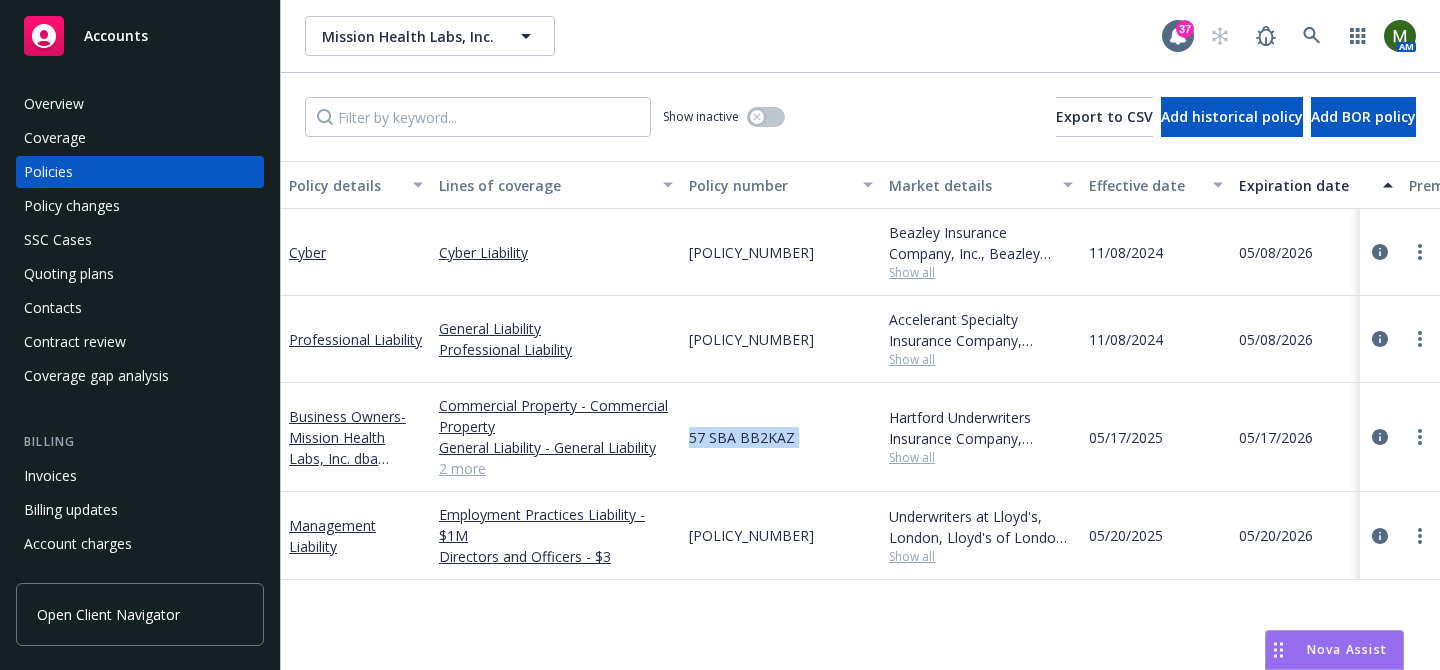 click on "57 SBA BB2KAZ" at bounding box center (742, 437) 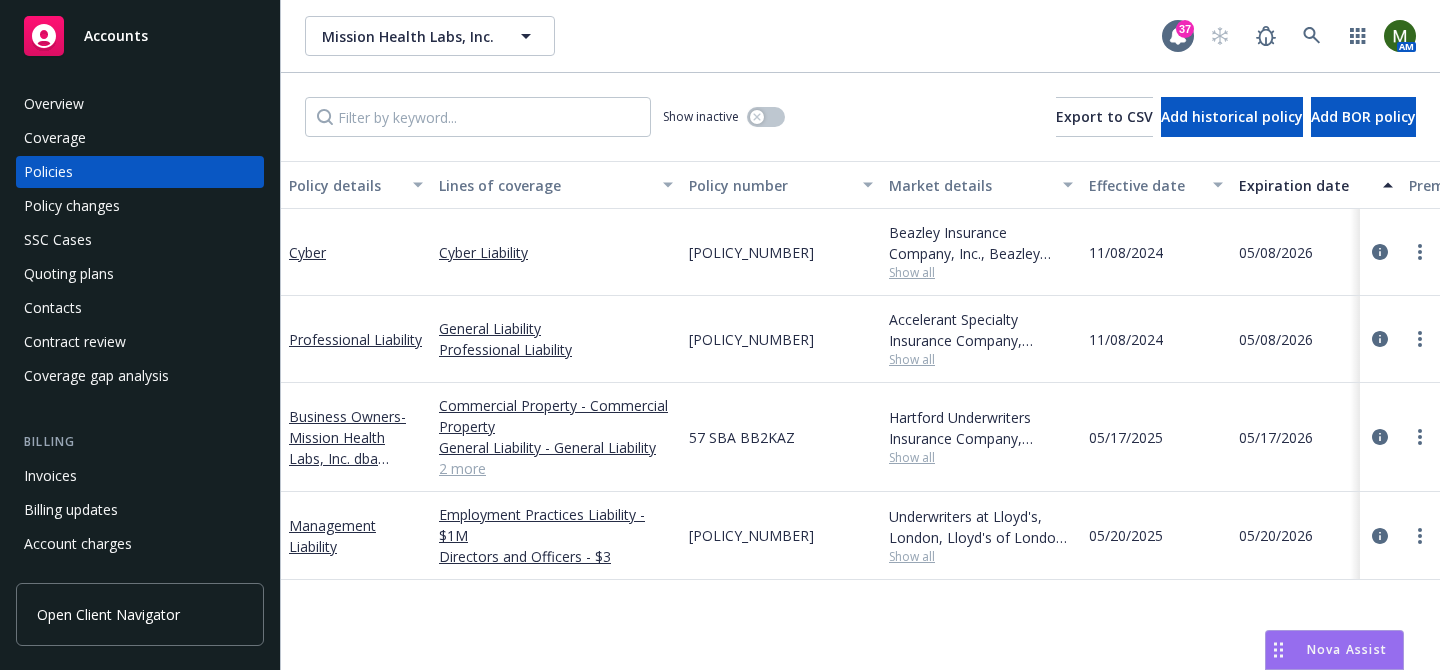 click on "[POLICY_NUMBER]" at bounding box center [751, 535] 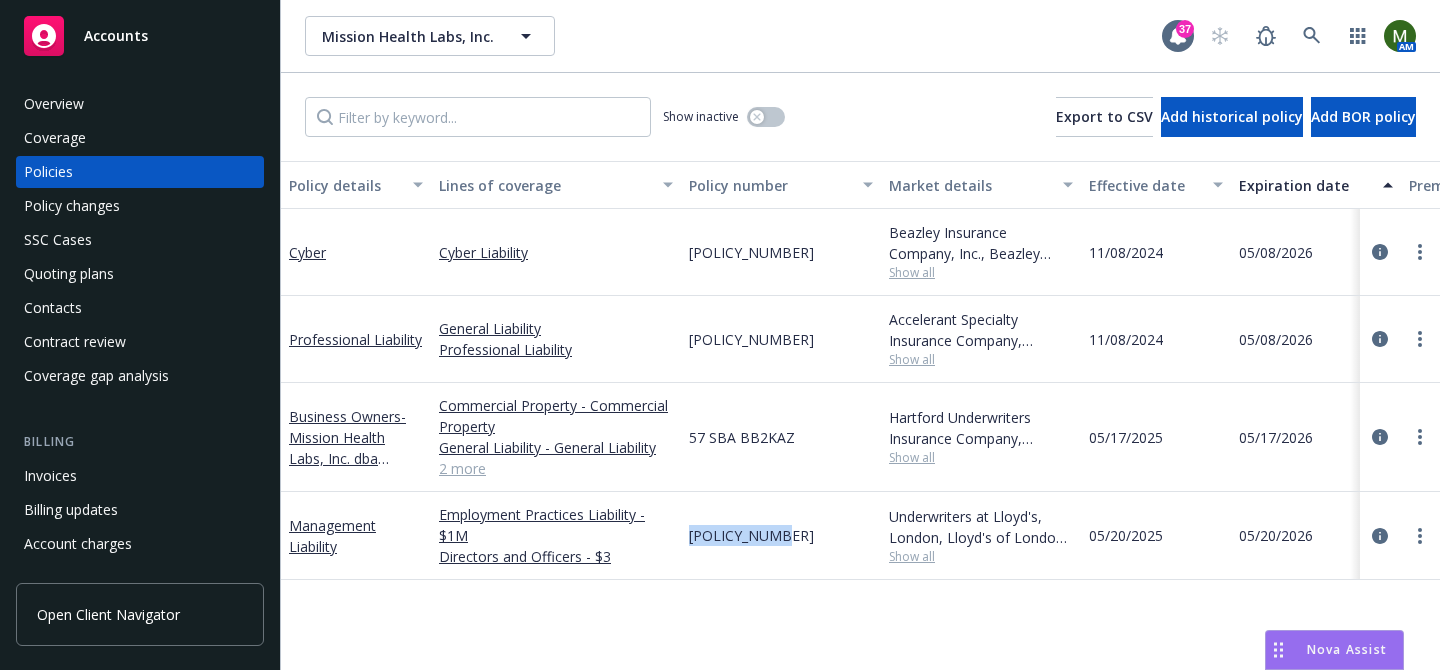 click on "[POLICY_NUMBER]" at bounding box center (751, 535) 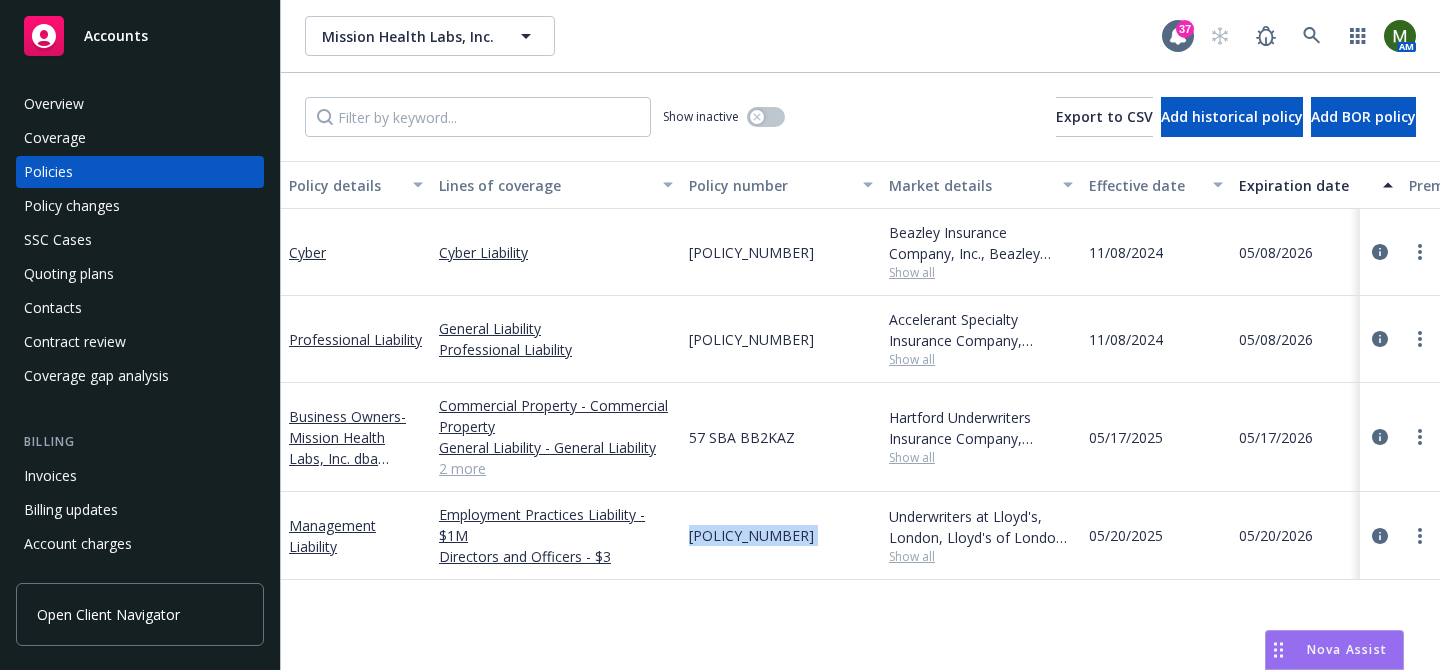 click on "[POLICY_NUMBER]" at bounding box center [751, 535] 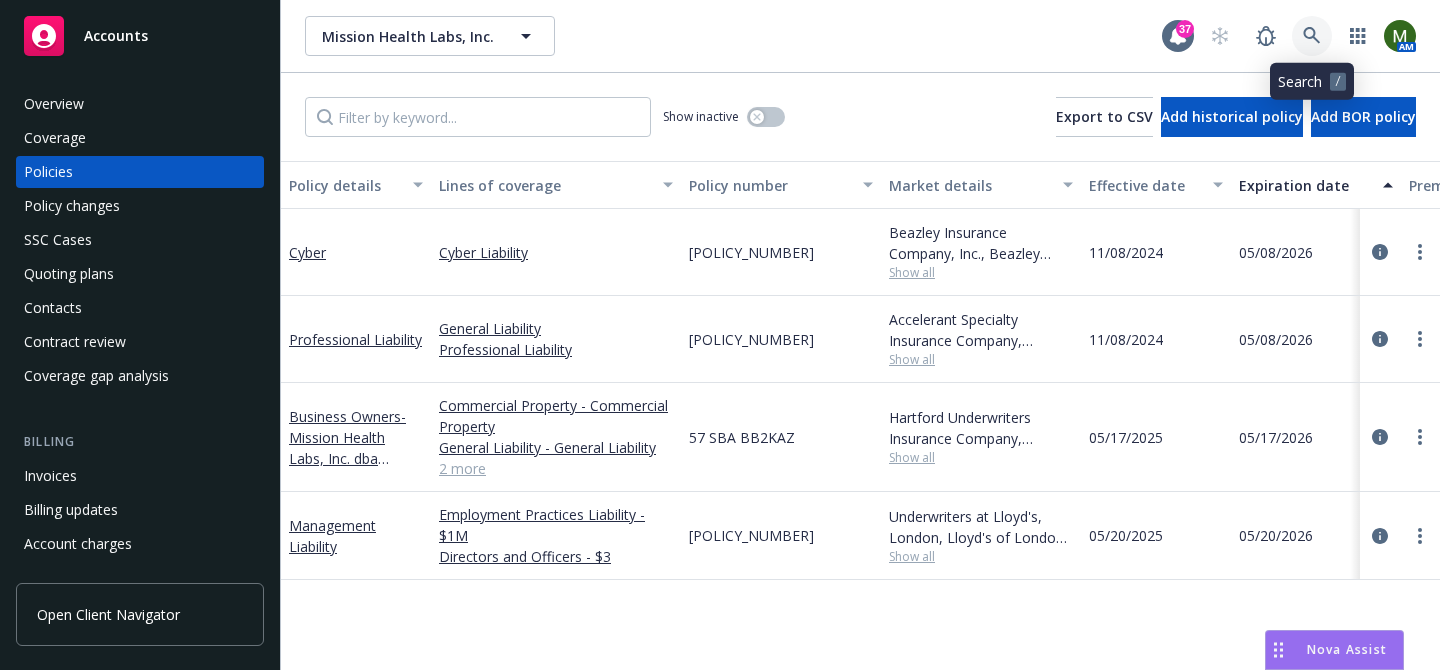 click 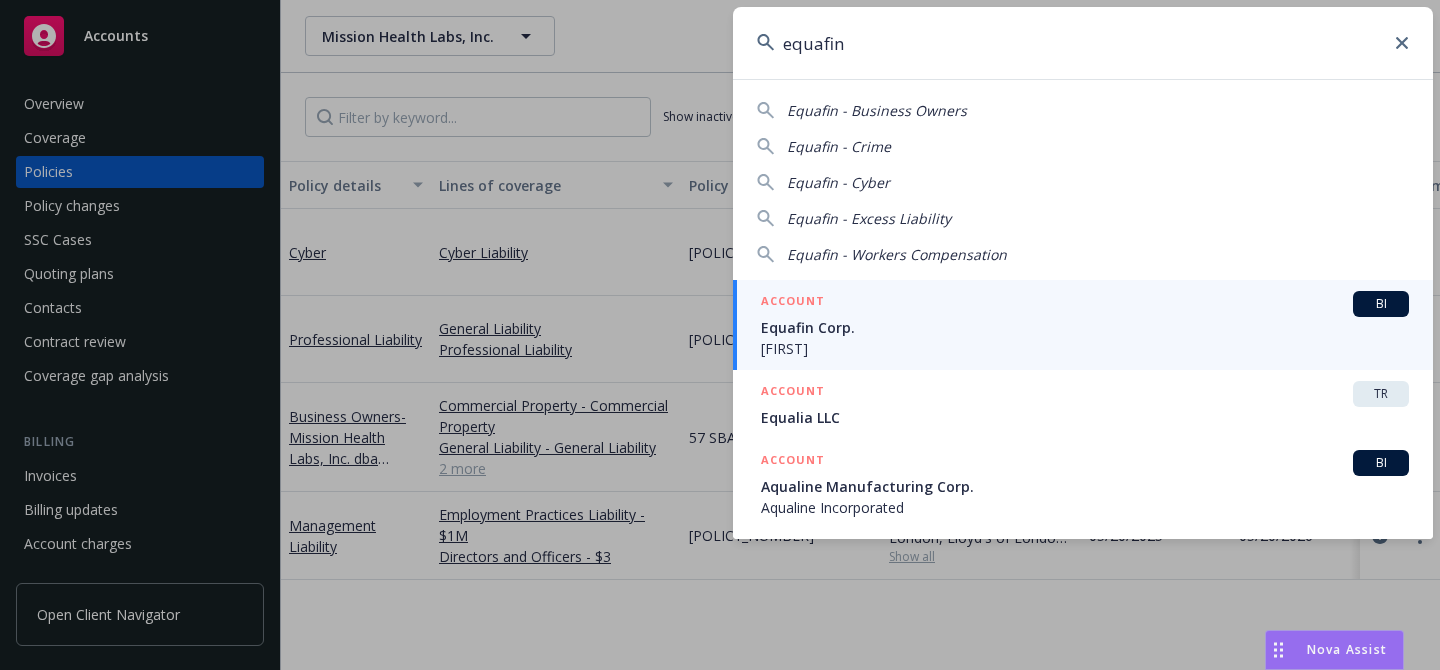 type on "equafin" 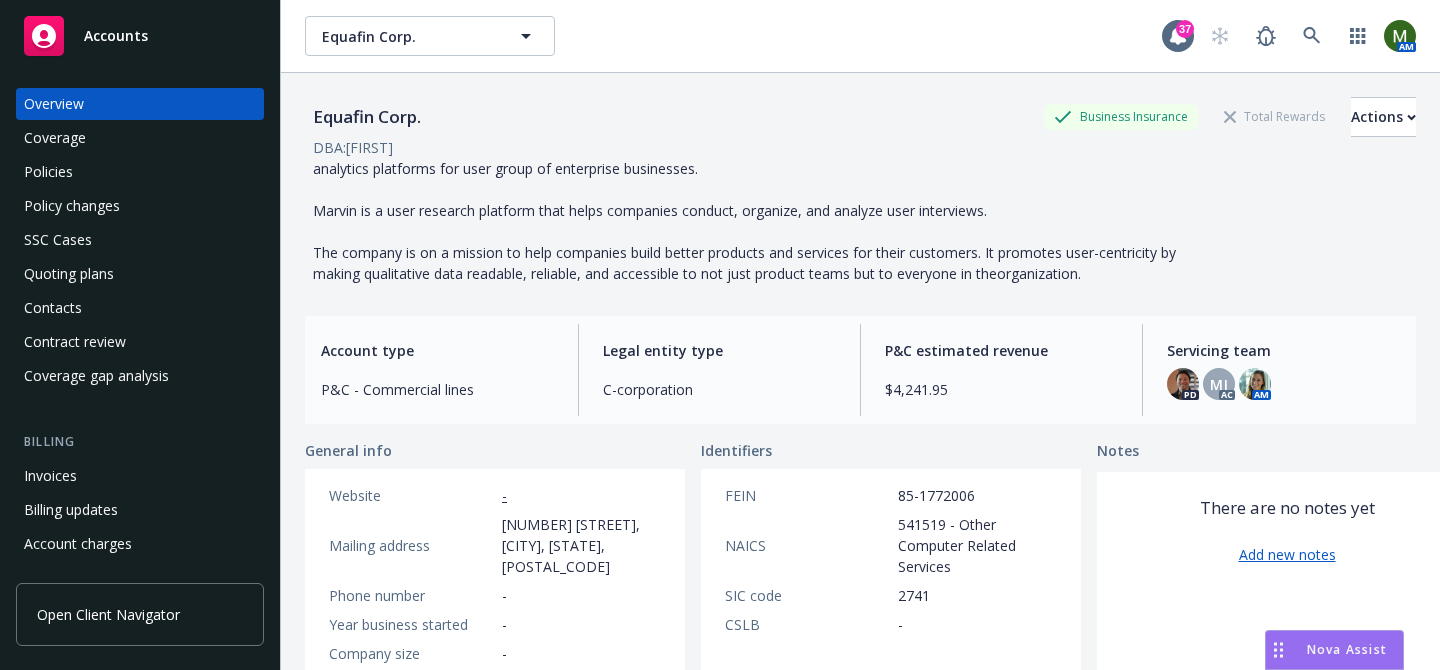click on "DBA:  [FIRST]" at bounding box center [860, 147] 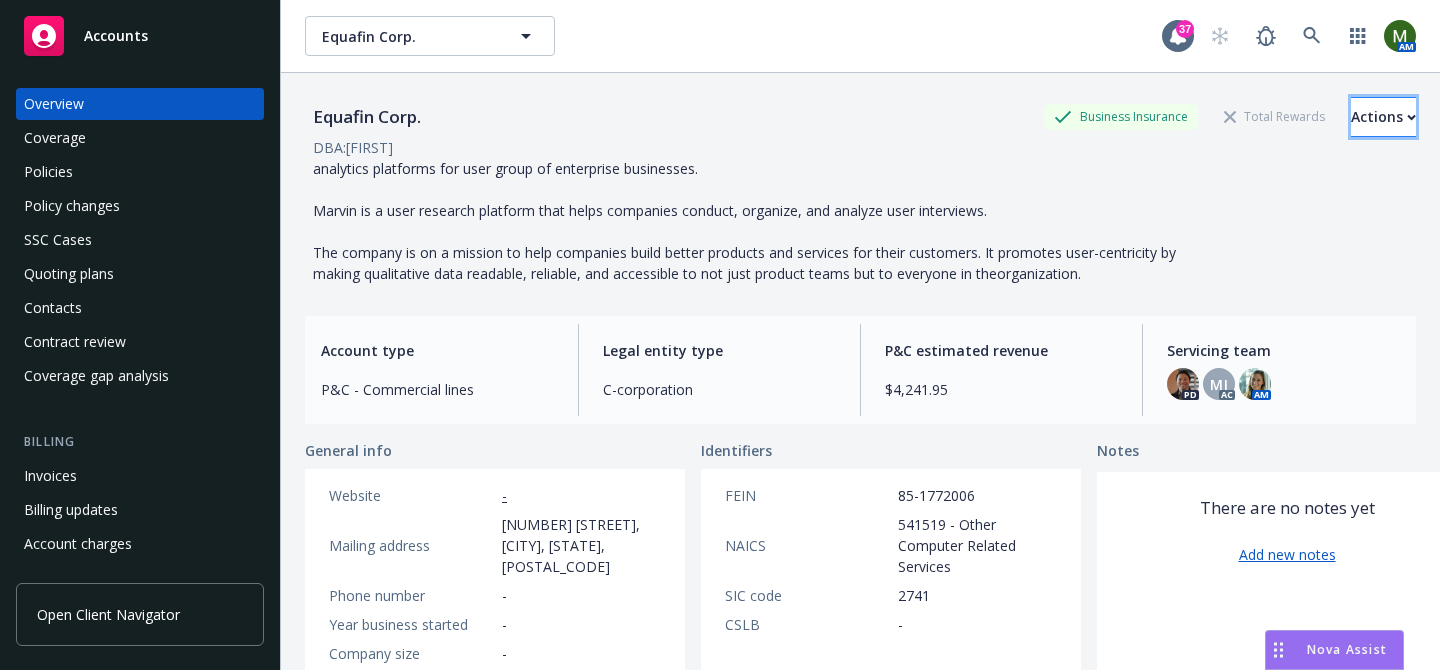 click on "Actions" at bounding box center [1383, 117] 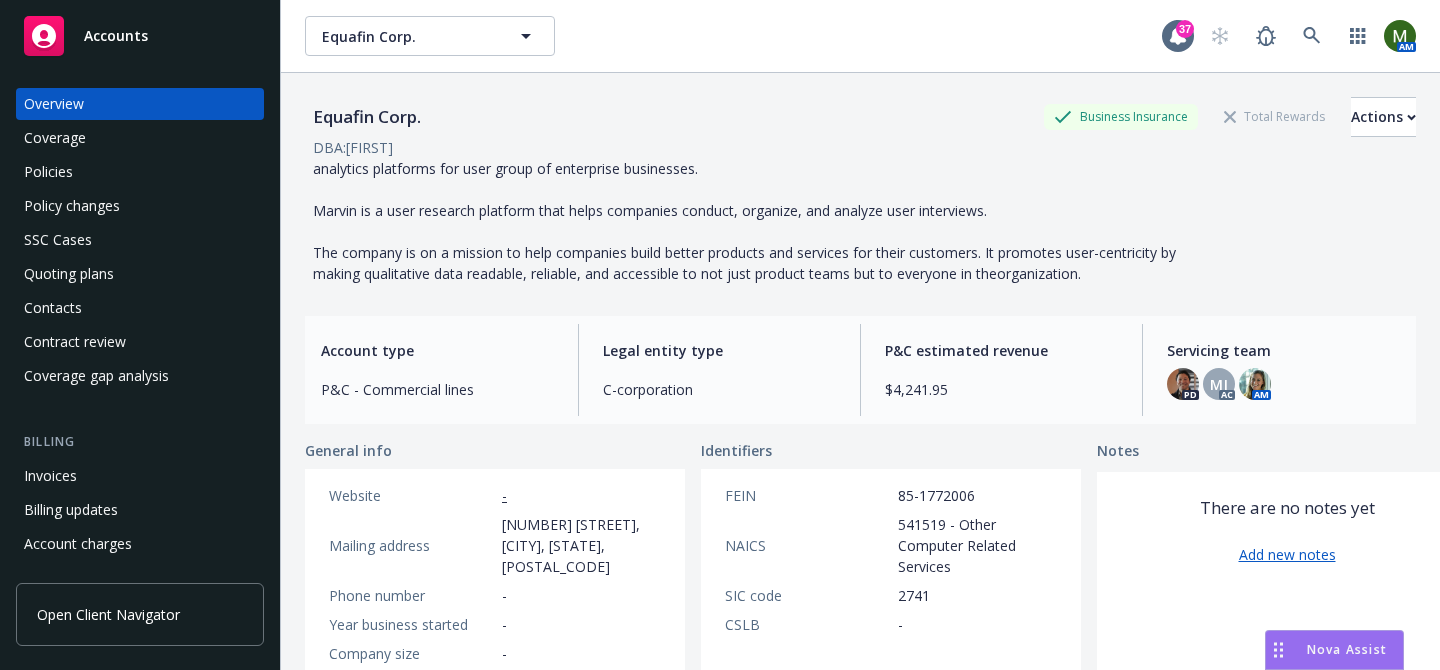 click on "Generate summary of insurance" at bounding box center [1256, 291] 